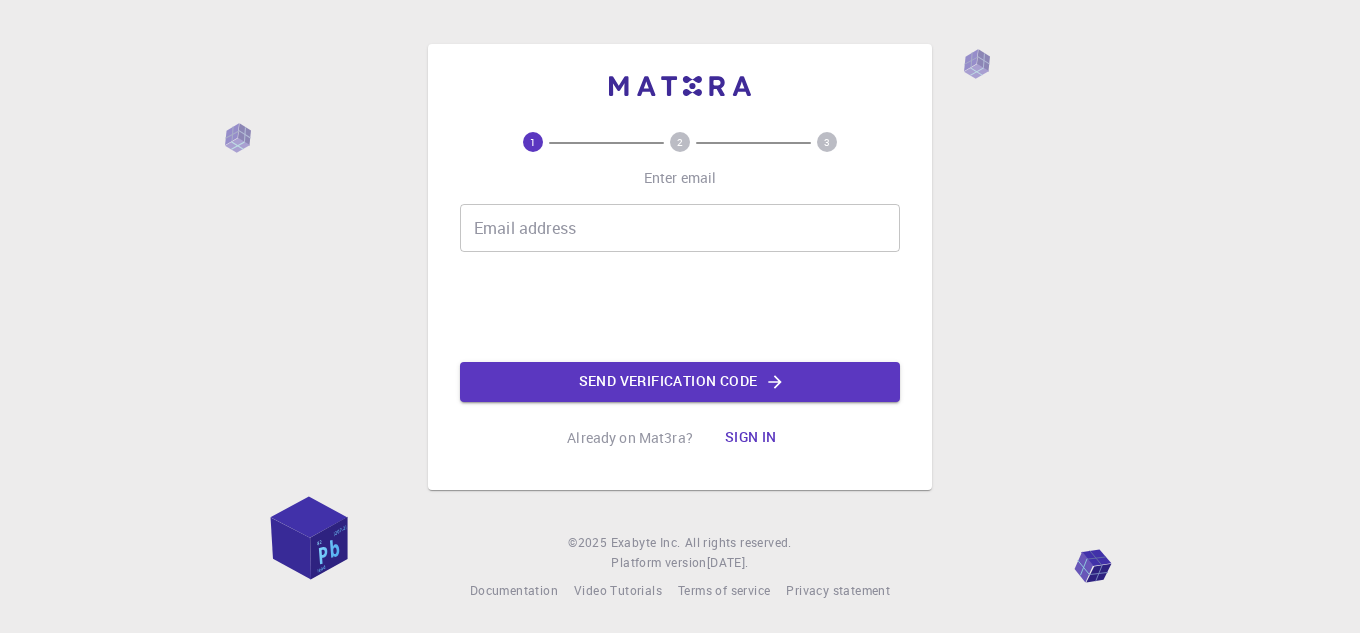 scroll, scrollTop: 0, scrollLeft: 0, axis: both 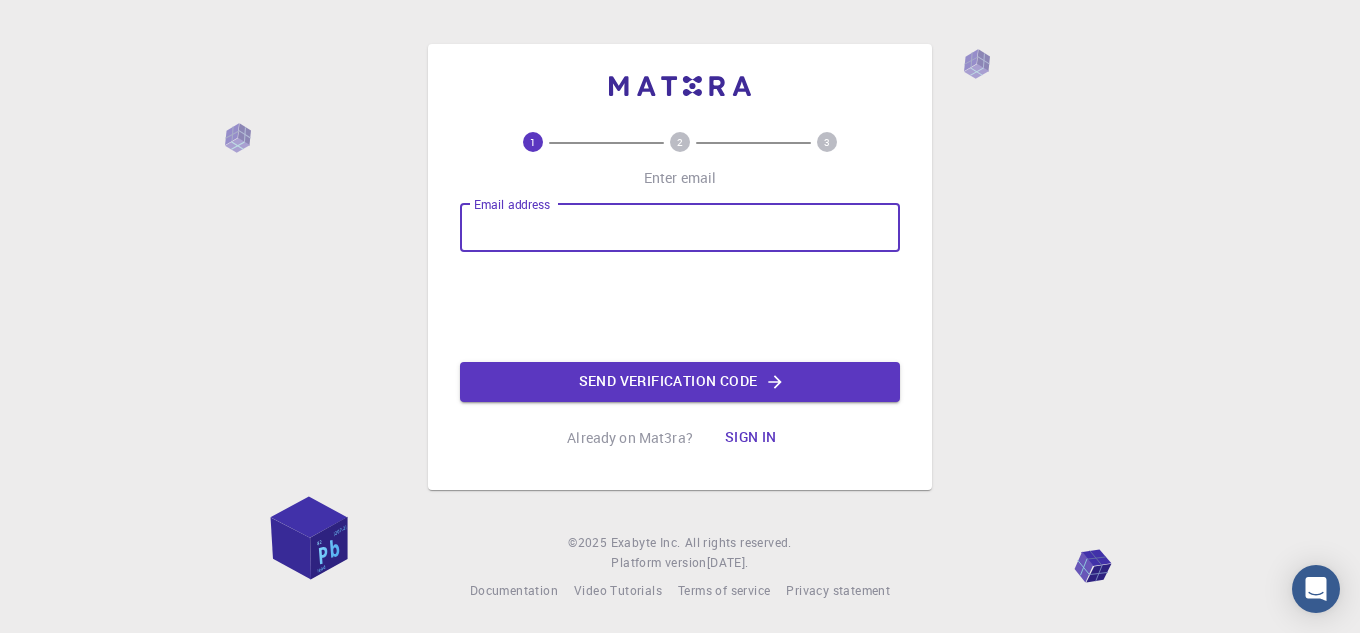 click on "Email address" at bounding box center [680, 228] 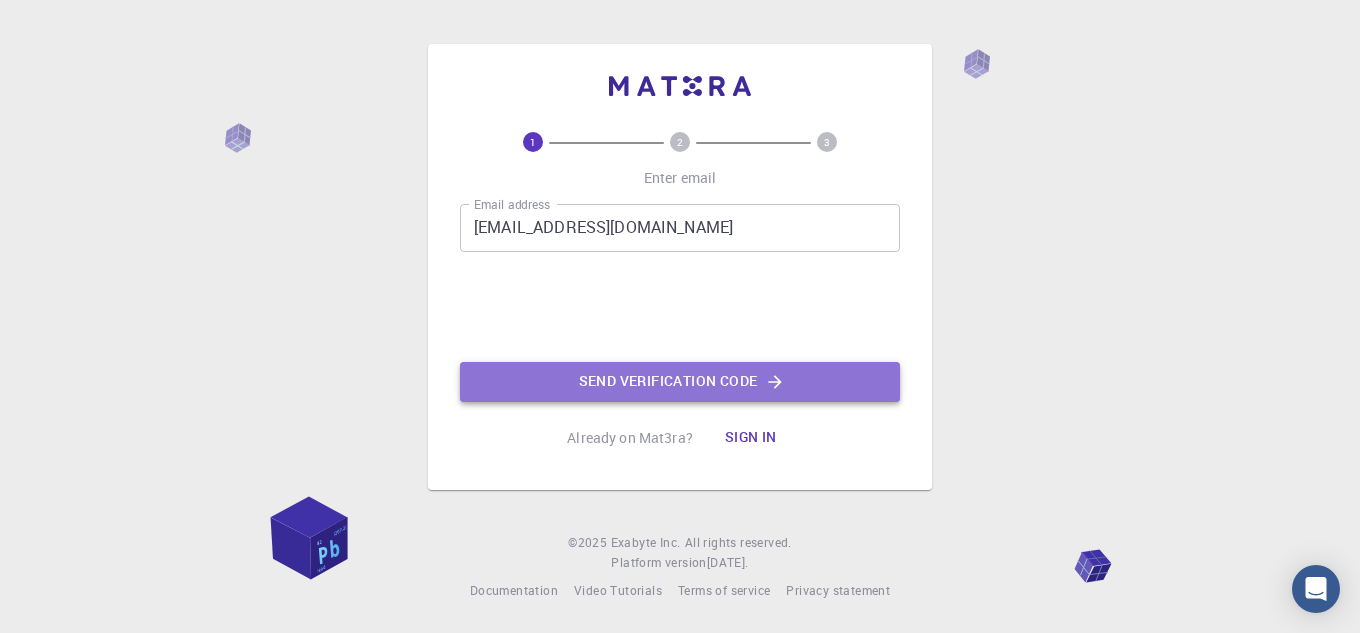 click on "Send verification code" 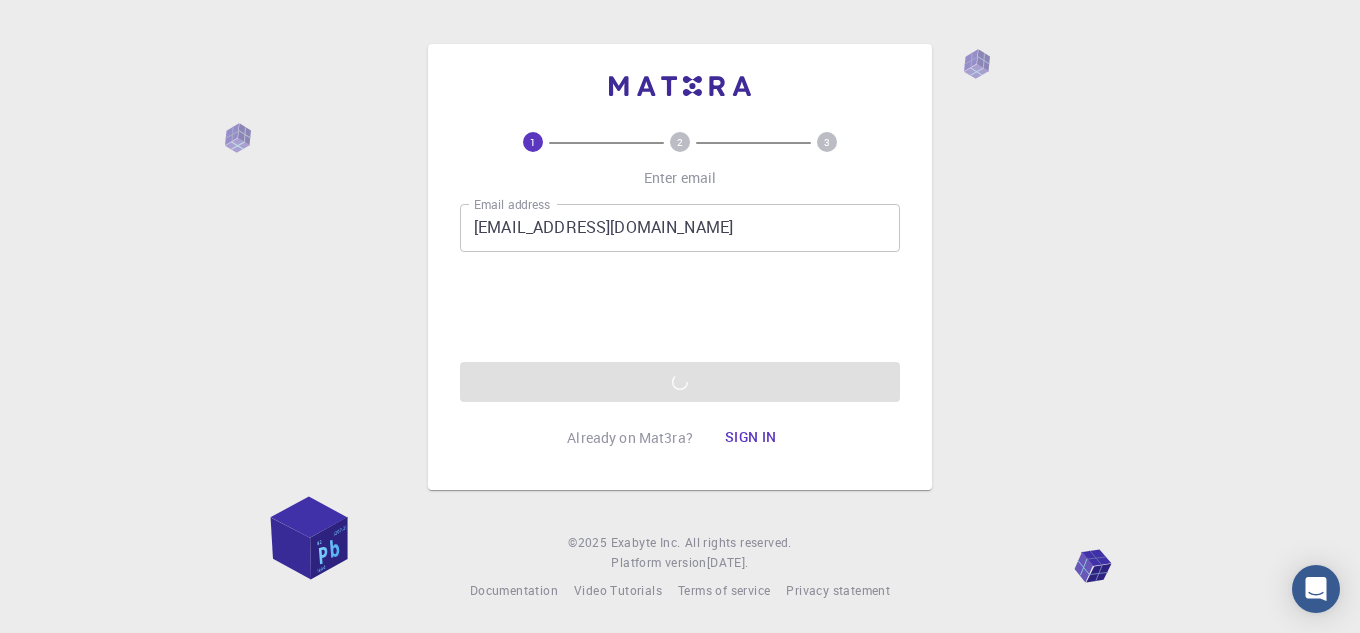 click on "Sign in" at bounding box center [751, 438] 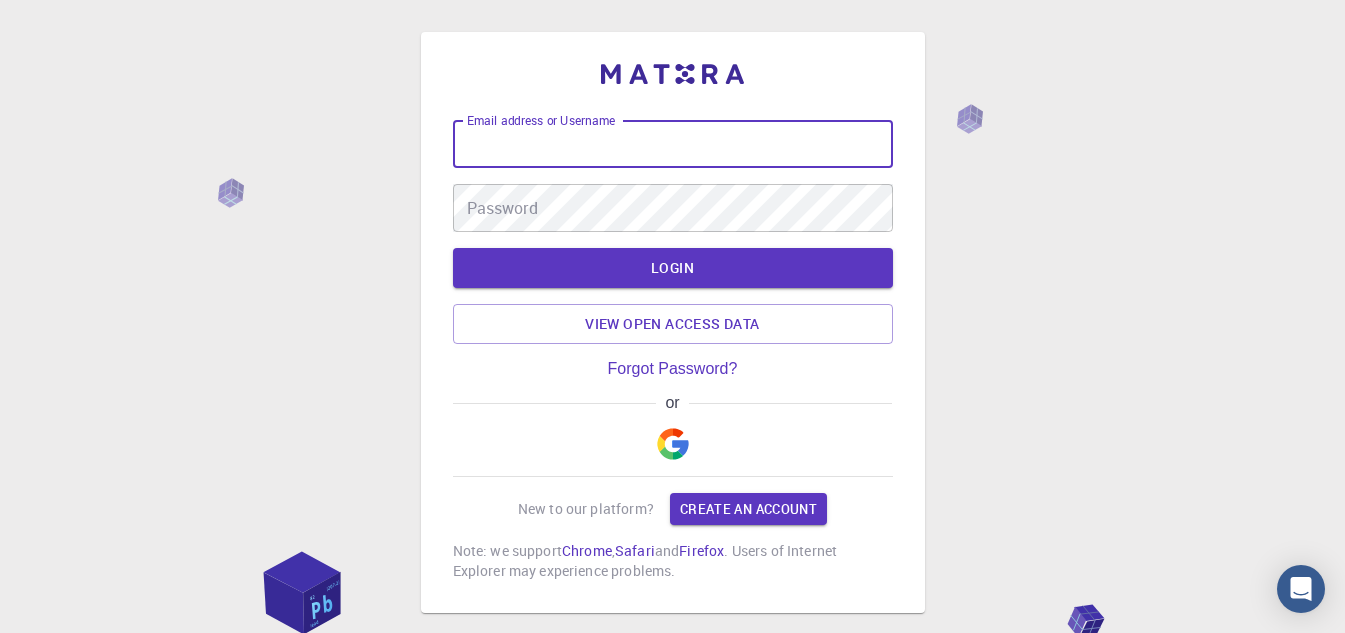 click on "Email address or Username" at bounding box center [673, 144] 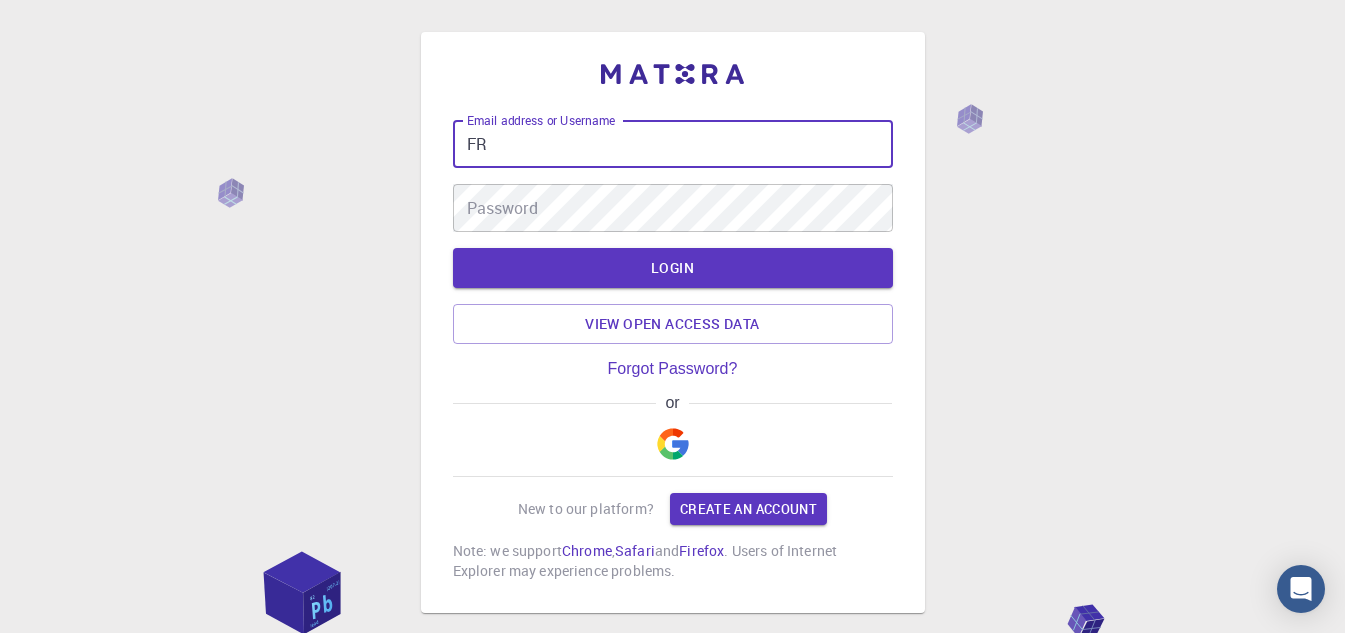 type on "F" 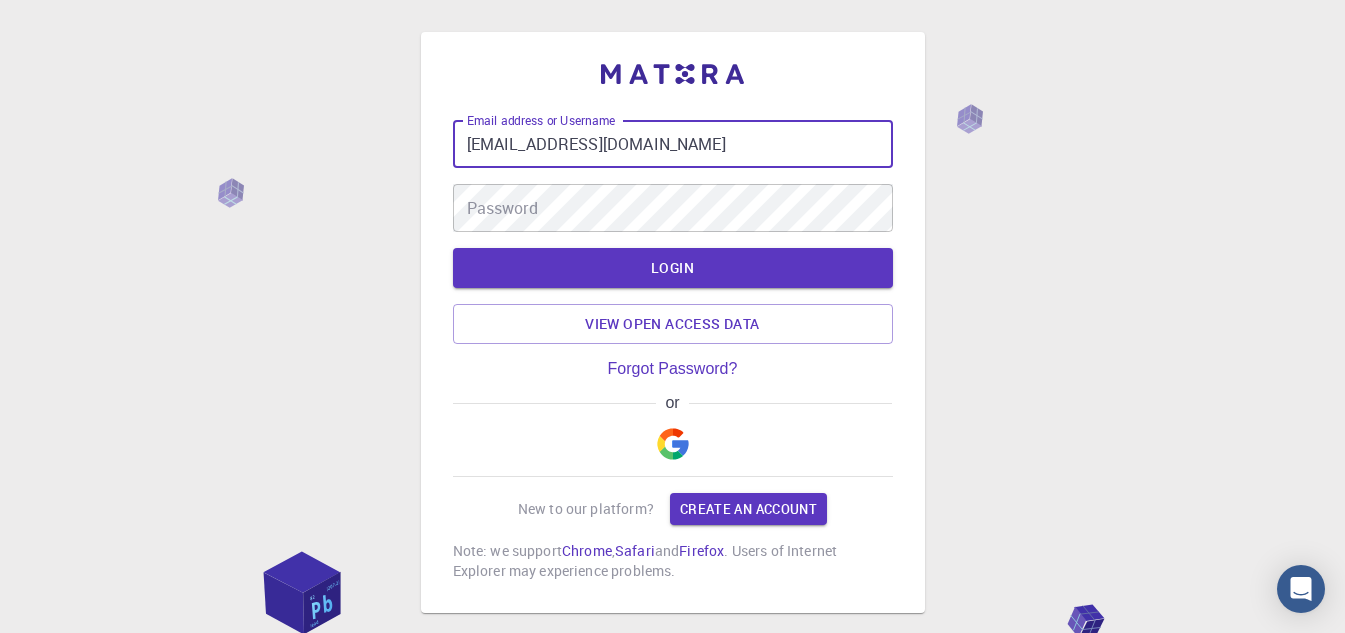 type on "[EMAIL_ADDRESS][DOMAIN_NAME]" 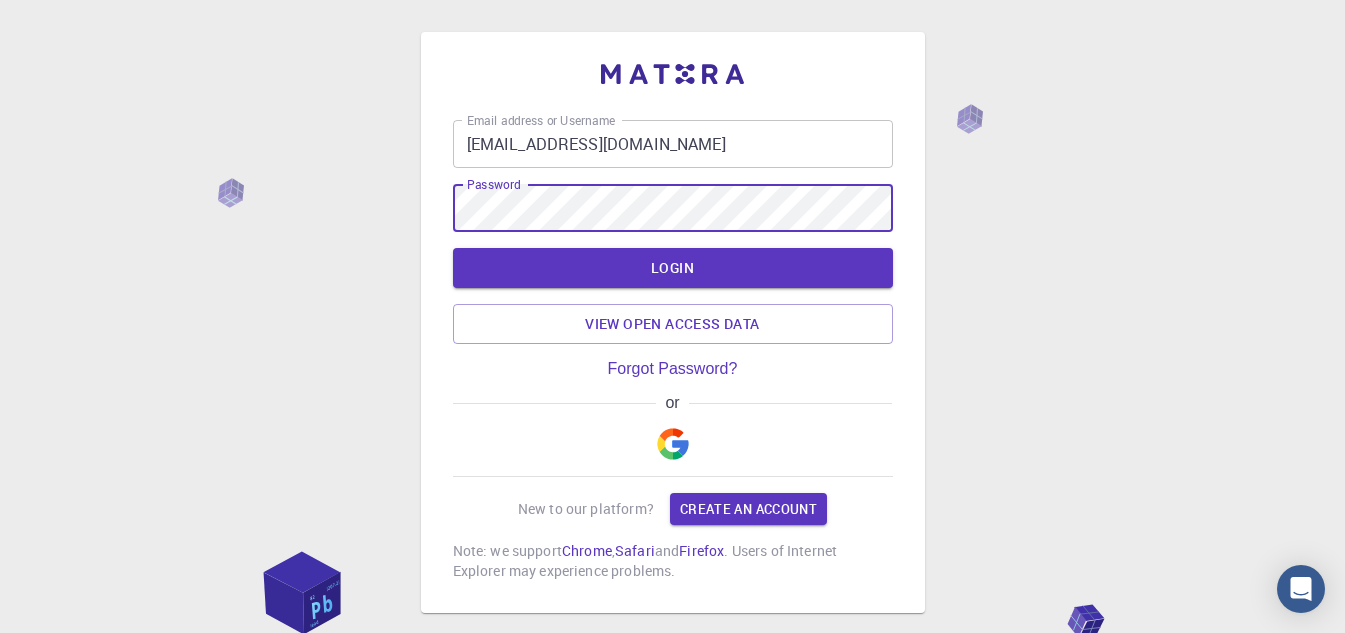 click on "Password Password" at bounding box center (673, 208) 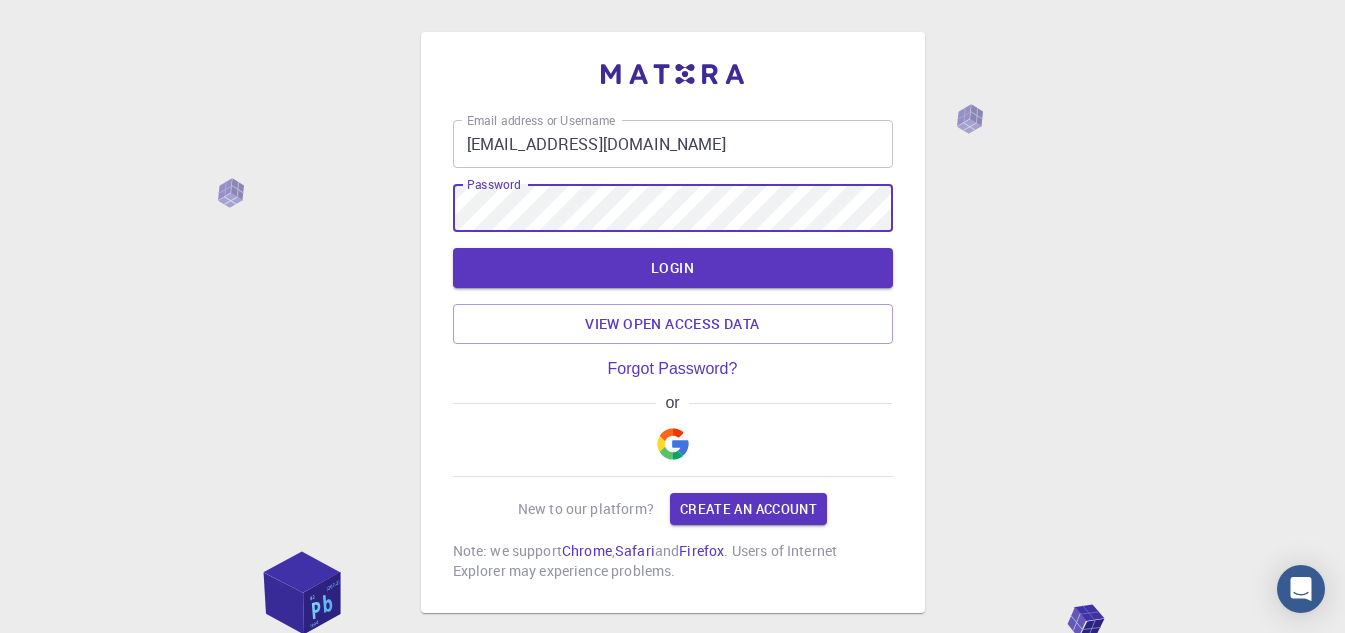 click on "LOGIN" at bounding box center (673, 268) 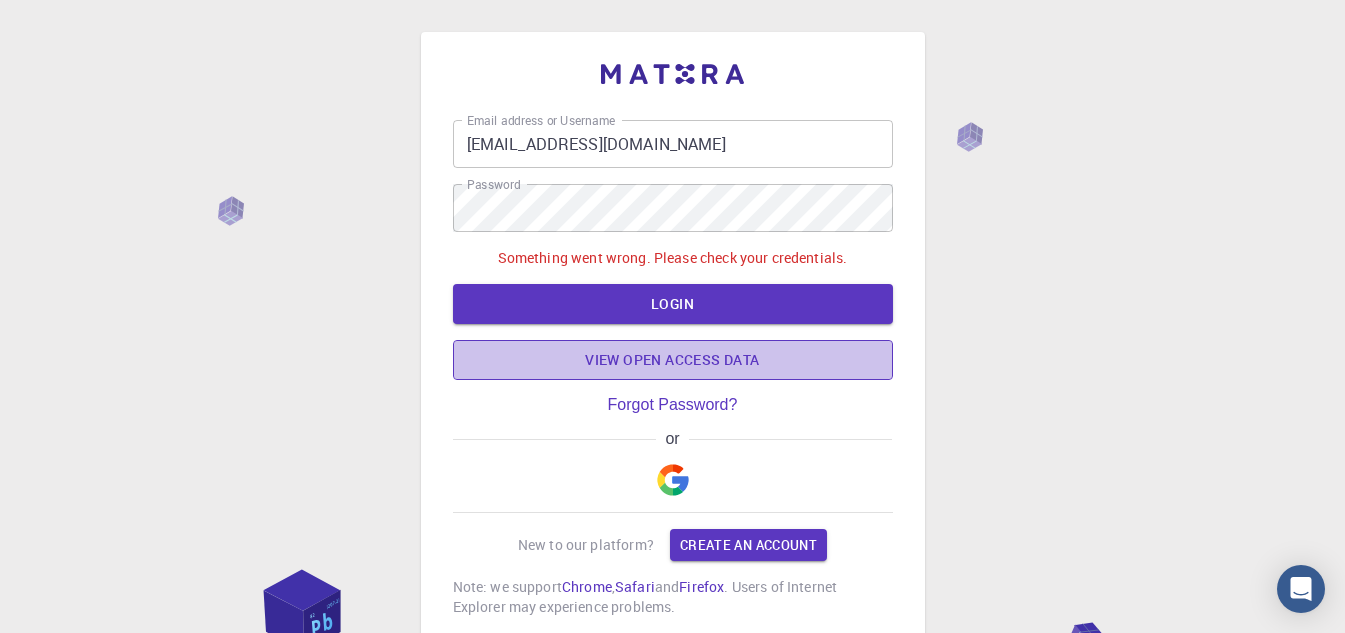 click on "View open access data" at bounding box center (673, 360) 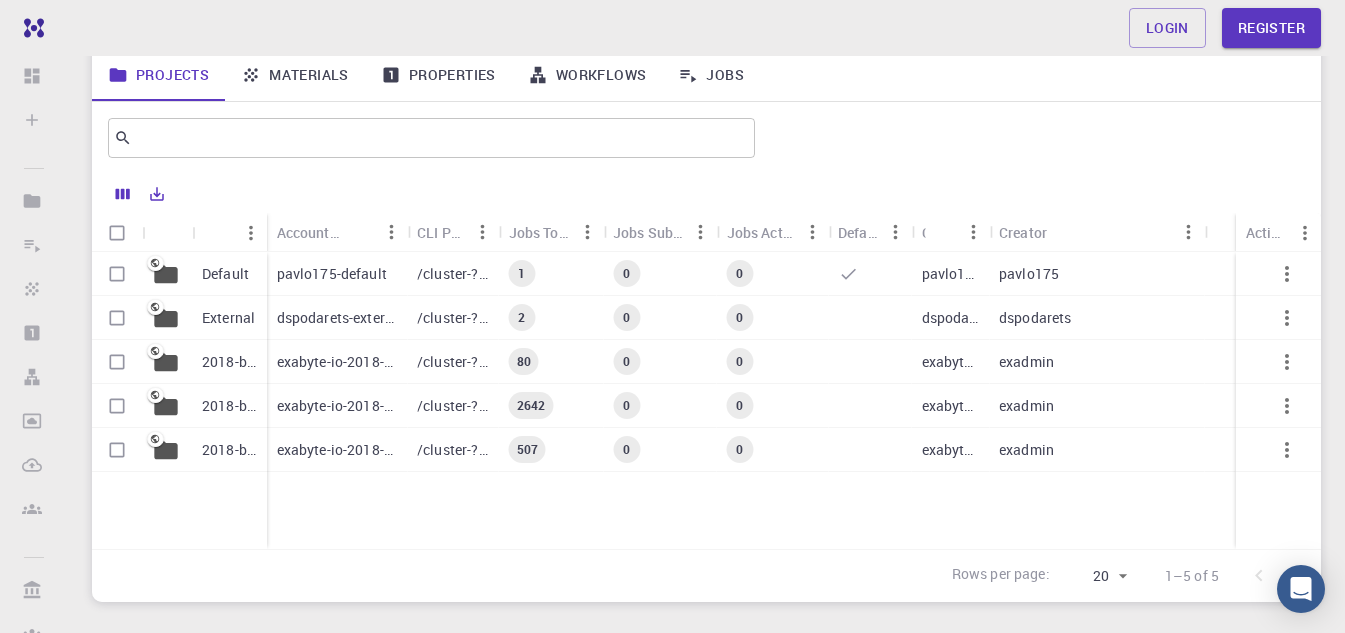 scroll, scrollTop: 0, scrollLeft: 0, axis: both 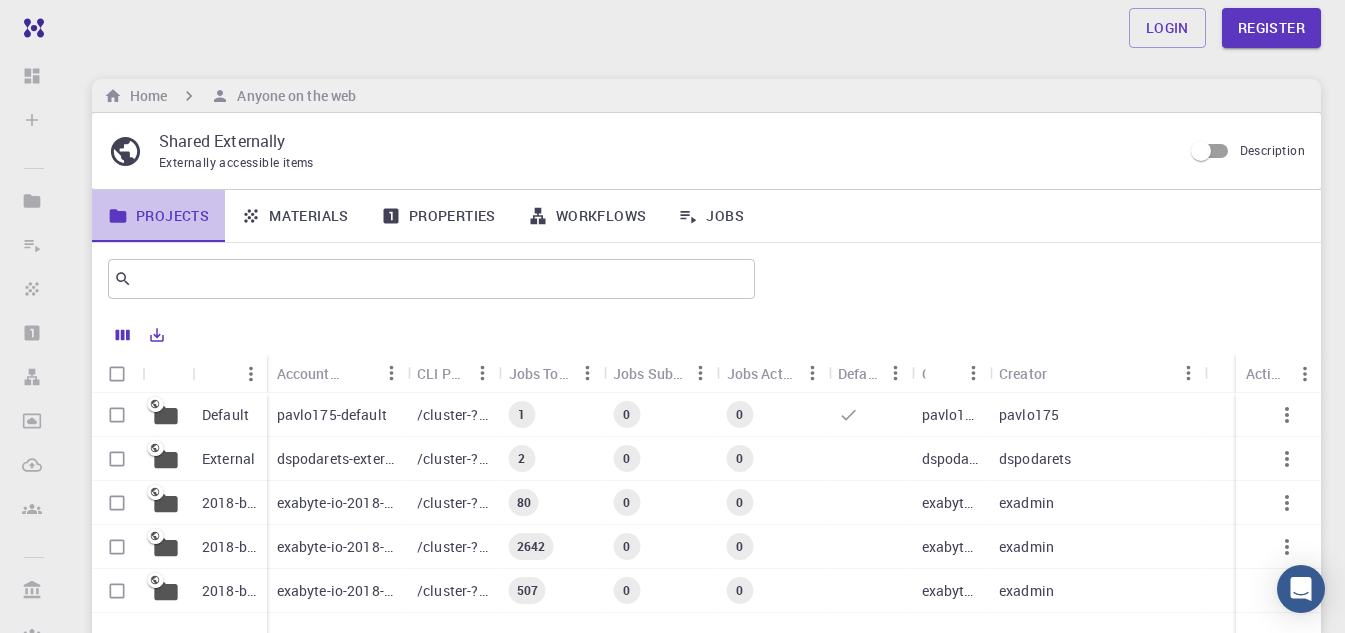 click on "Projects" at bounding box center (158, 216) 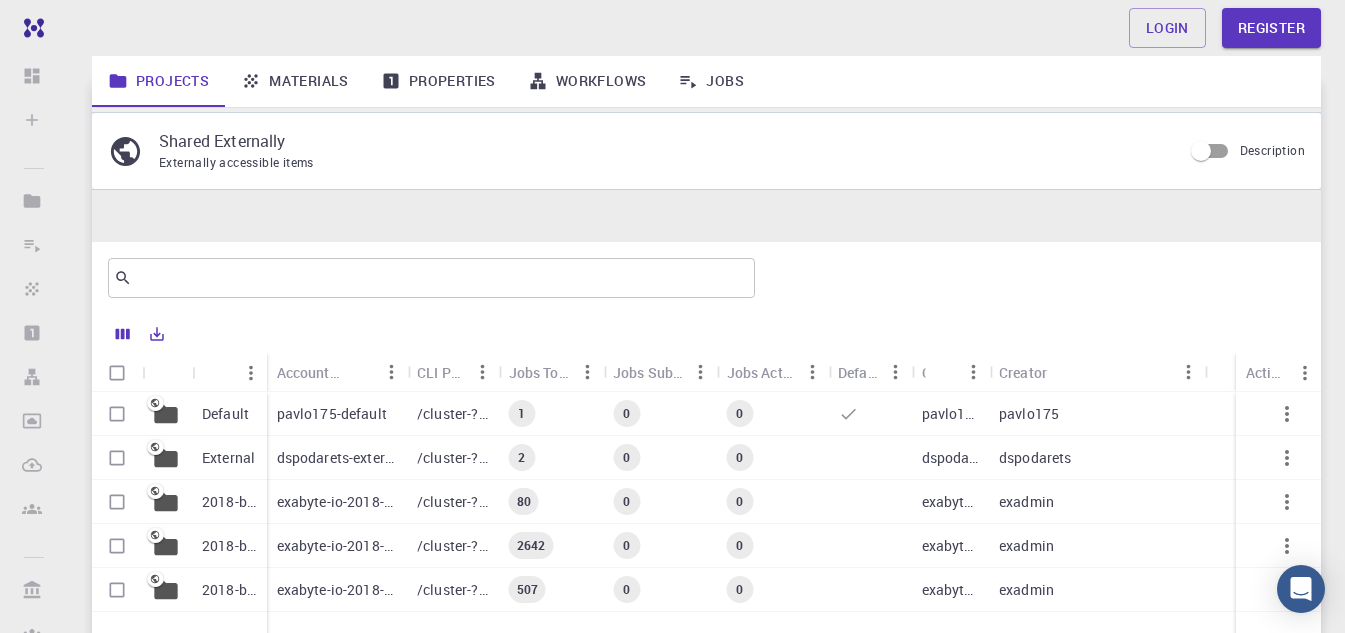 scroll, scrollTop: 243, scrollLeft: 0, axis: vertical 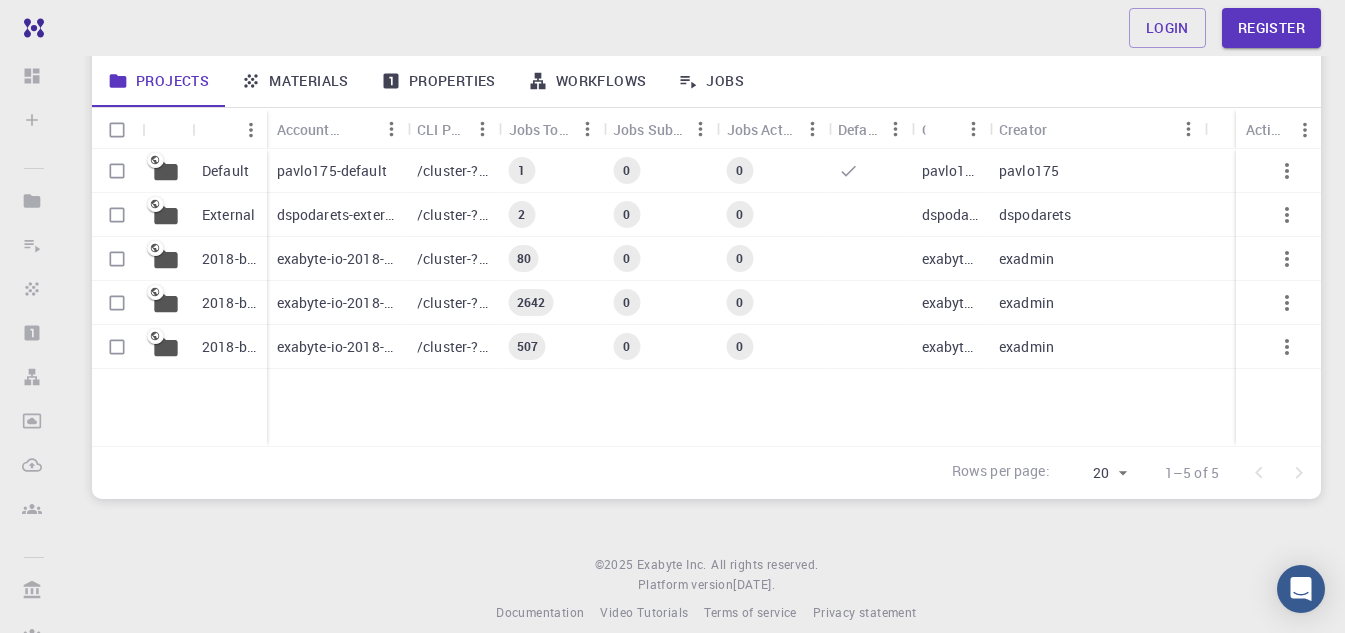 click on "2018-bg-study-phase-i-ph" at bounding box center (229, 259) 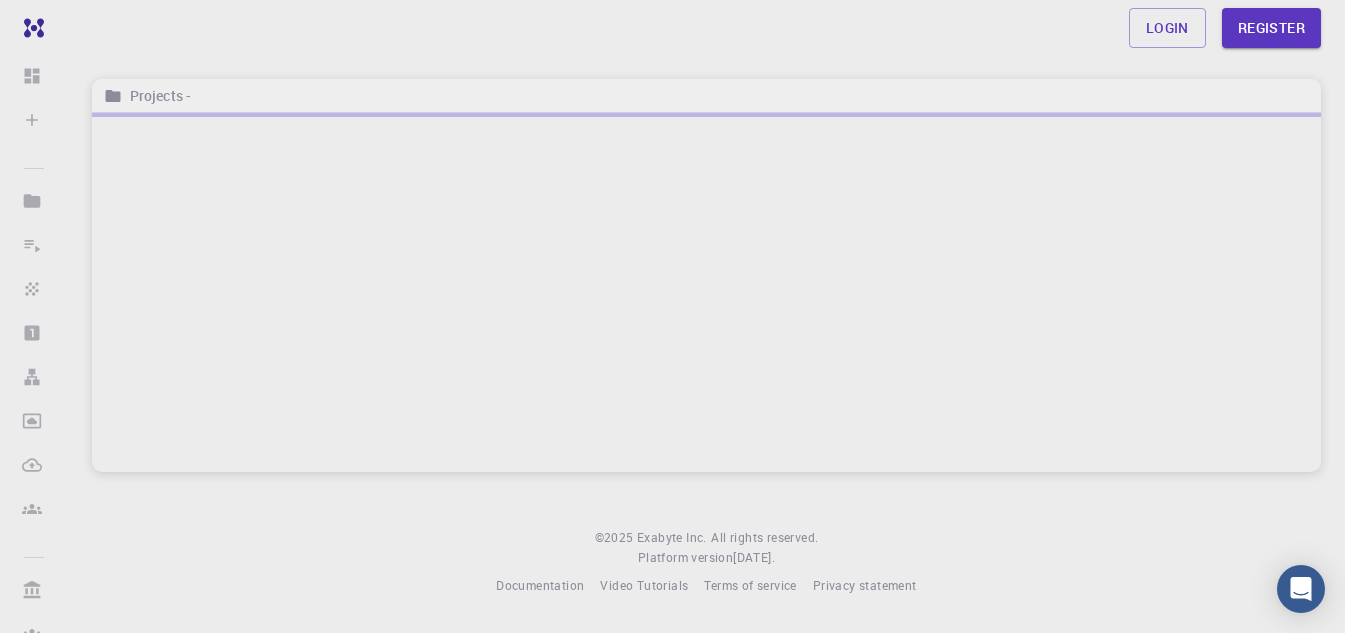 scroll, scrollTop: 0, scrollLeft: 0, axis: both 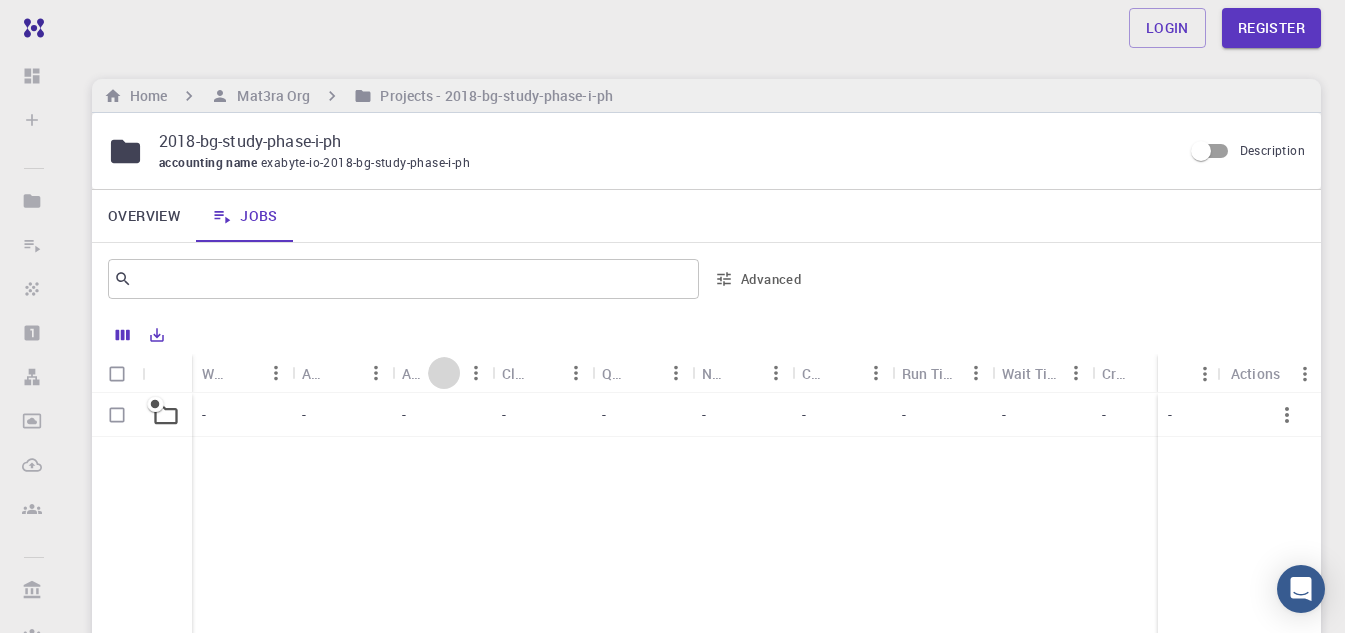 click 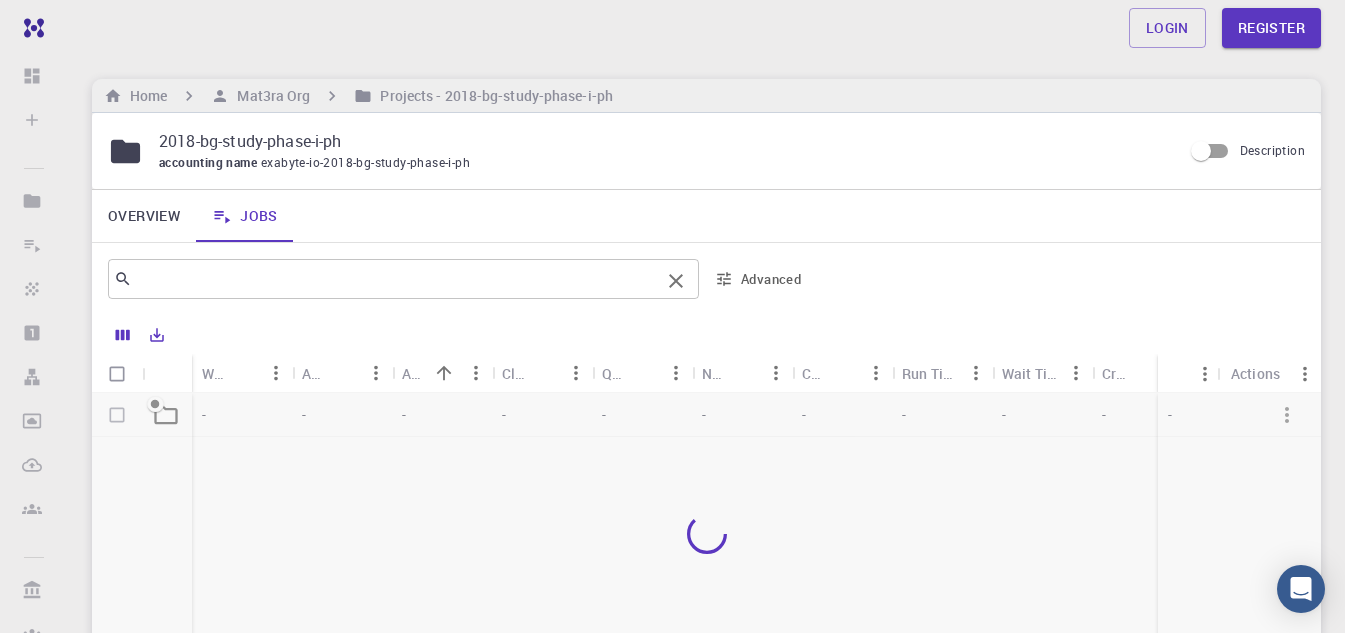 click at bounding box center (396, 279) 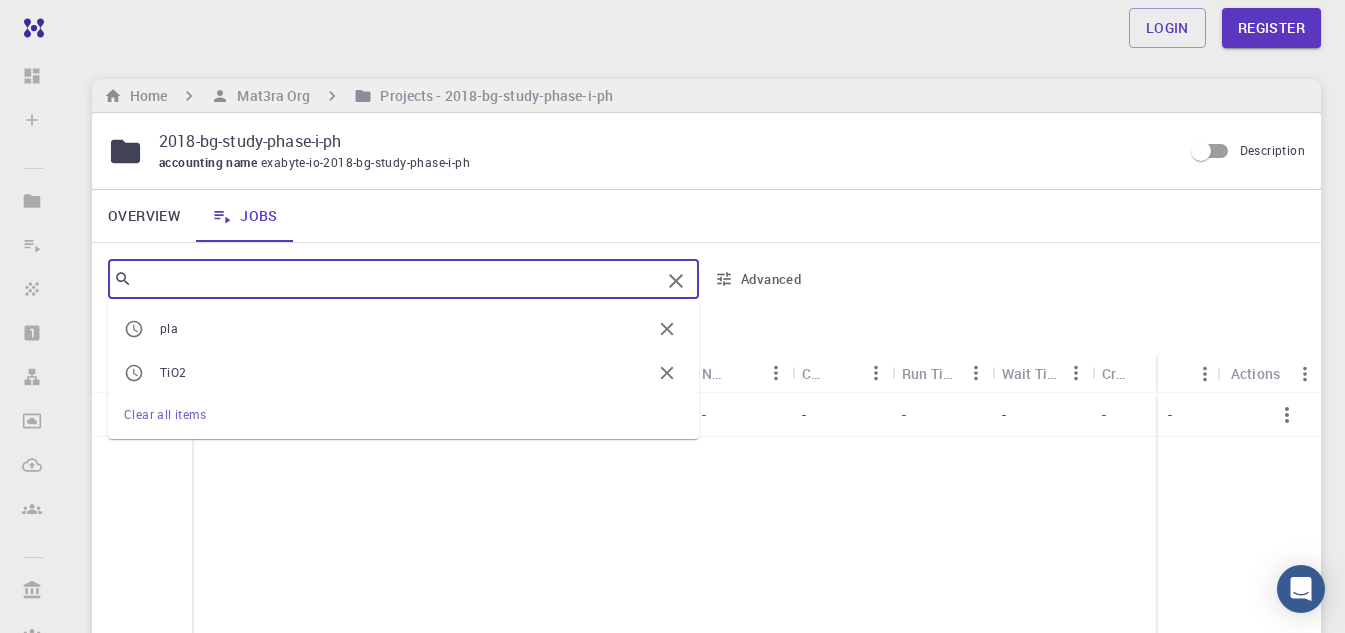 click on "Clear all items" at bounding box center [165, 414] 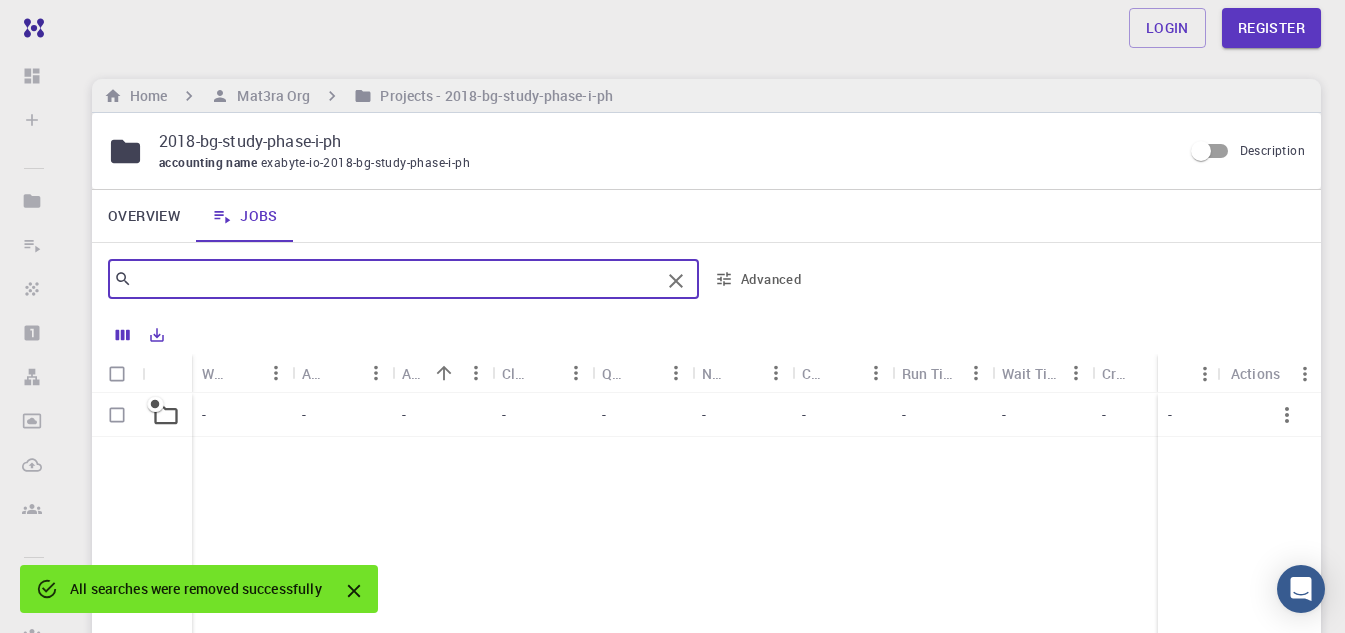 click on "All searches were removed successfully" at bounding box center (196, 589) 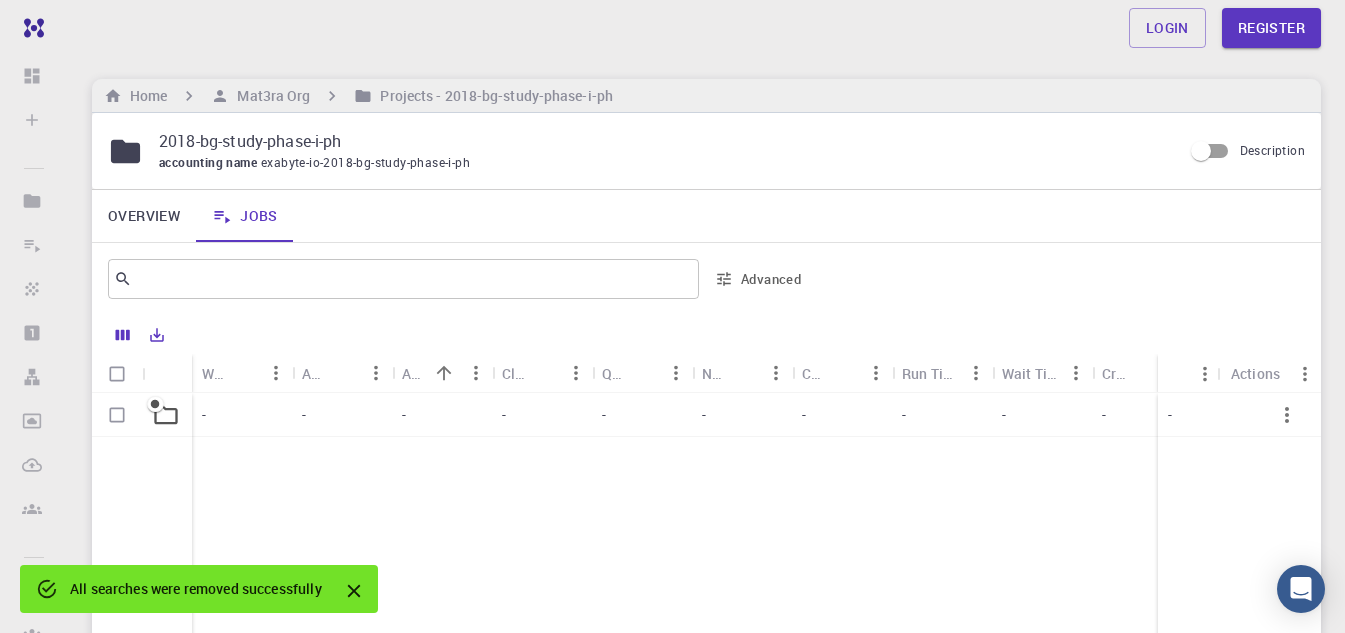 drag, startPoint x: 637, startPoint y: 479, endPoint x: 815, endPoint y: 398, distance: 195.5633 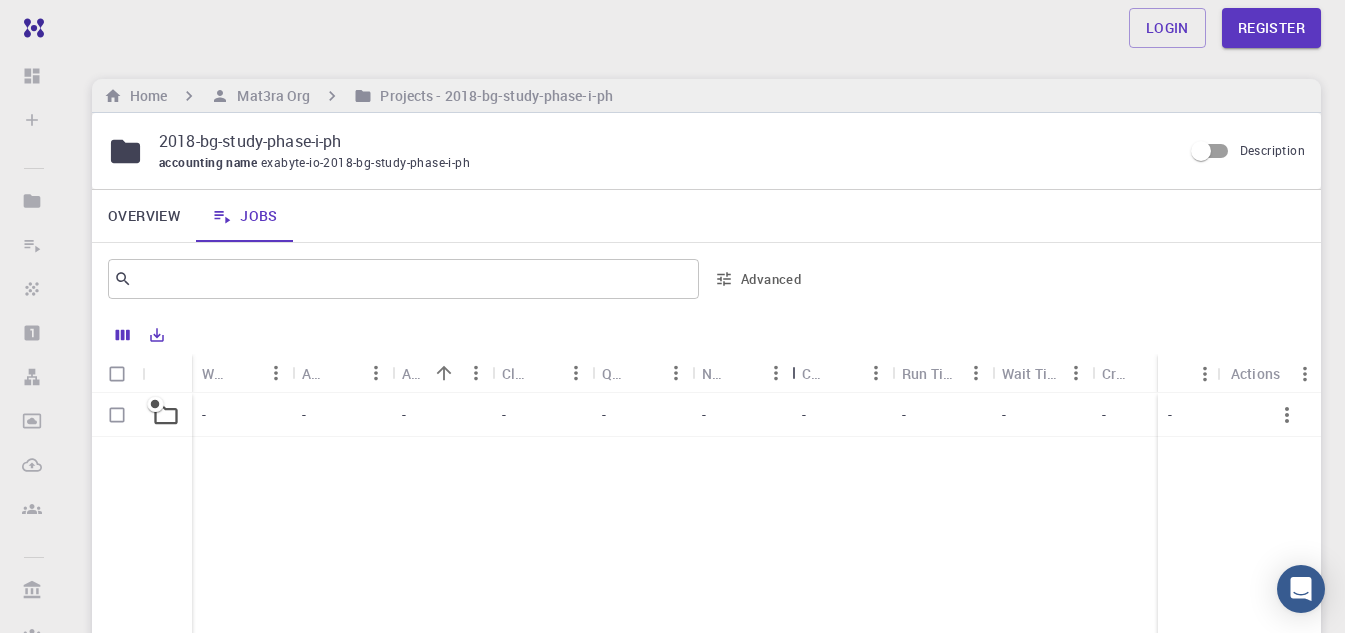 click at bounding box center (794, 373) 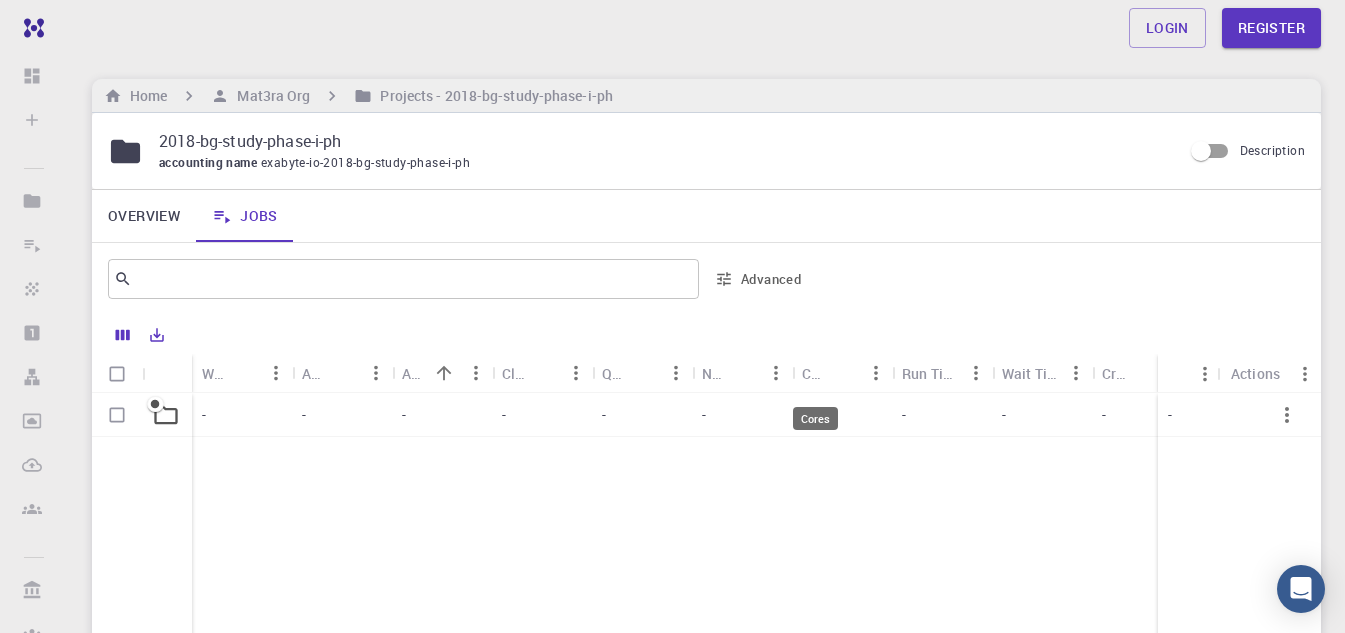 click on "Cores" at bounding box center [815, 373] 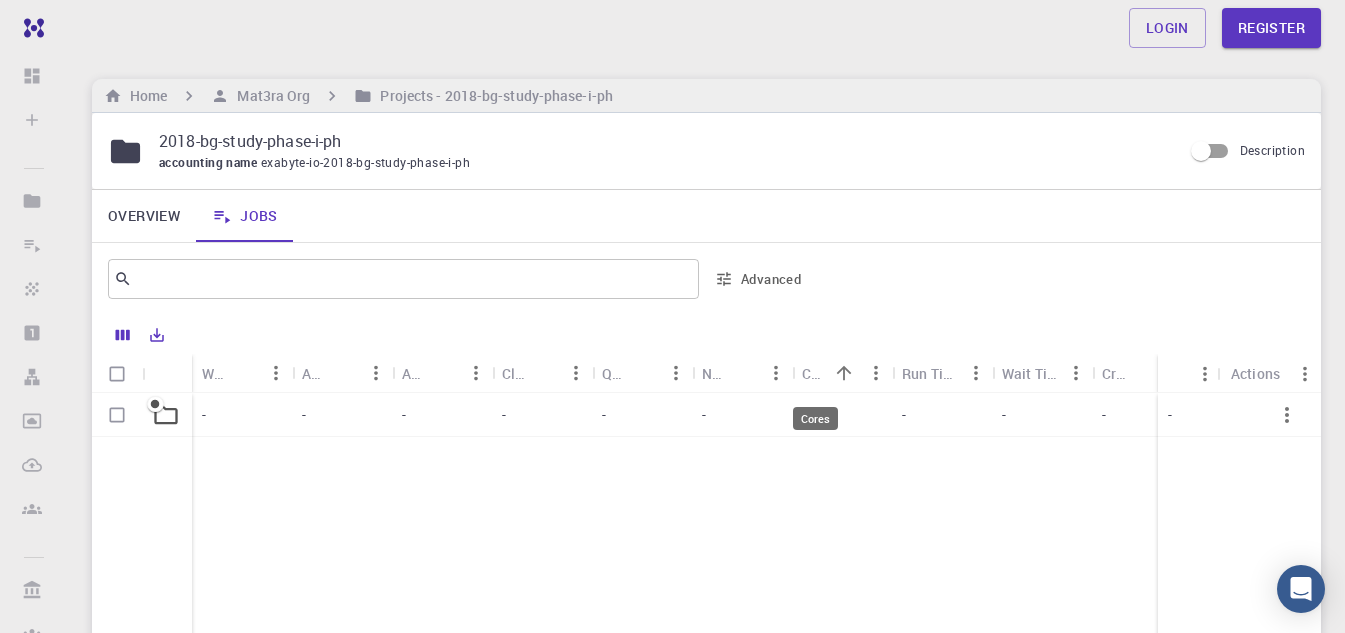 click on "Cores" at bounding box center (815, 373) 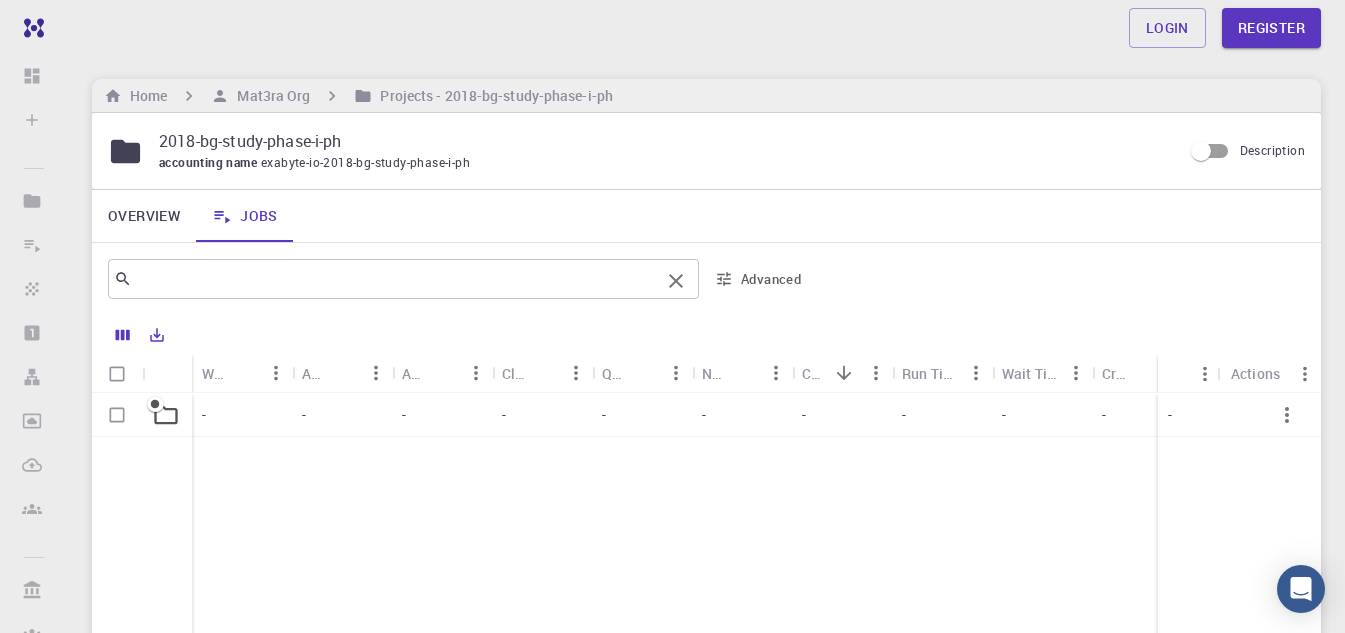 click at bounding box center [396, 279] 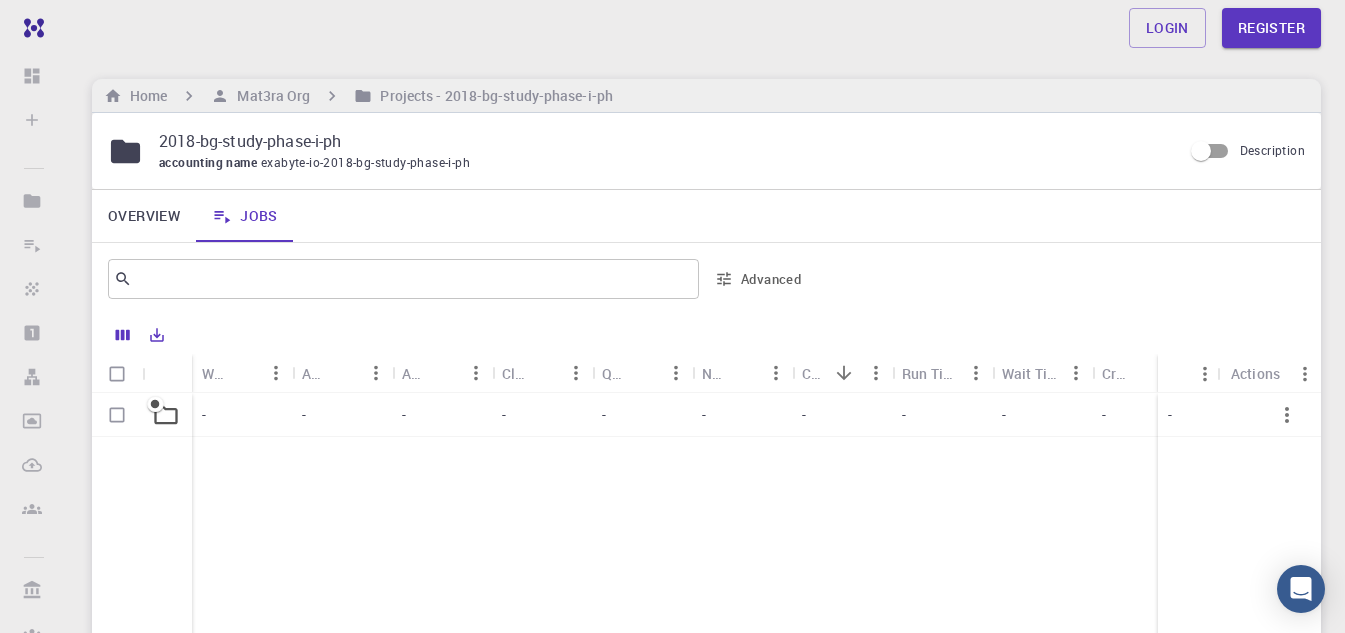 click 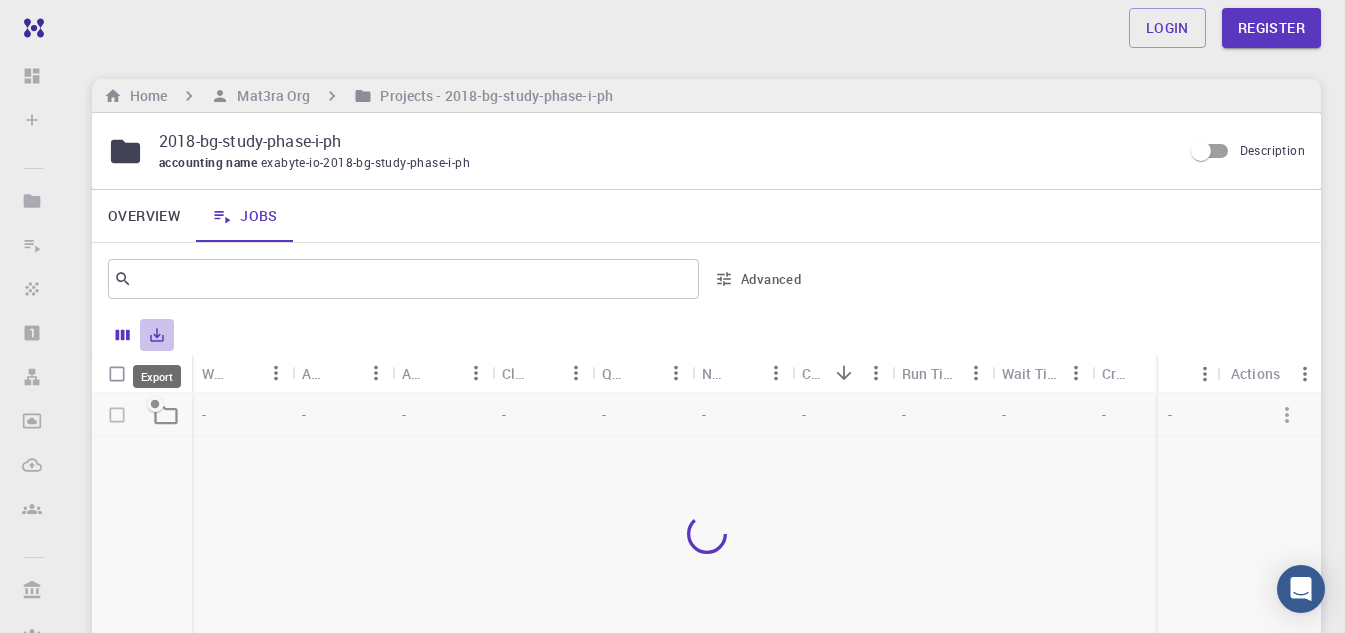 click 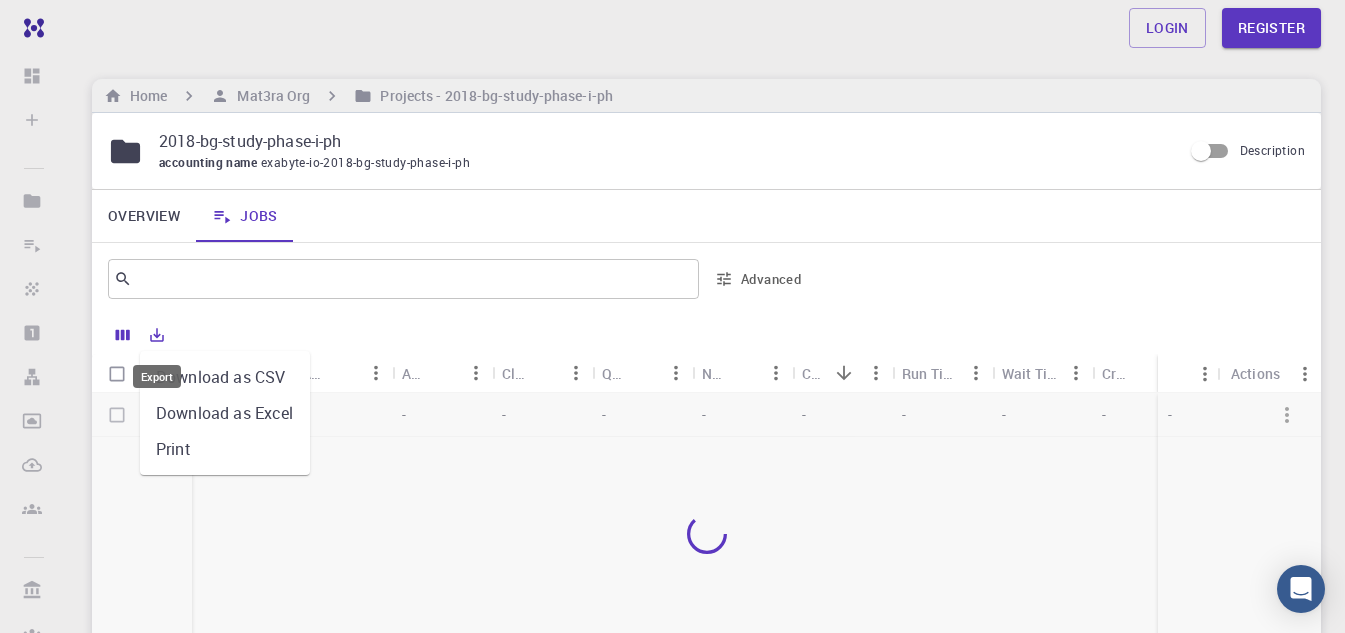 click at bounding box center [194, 373] 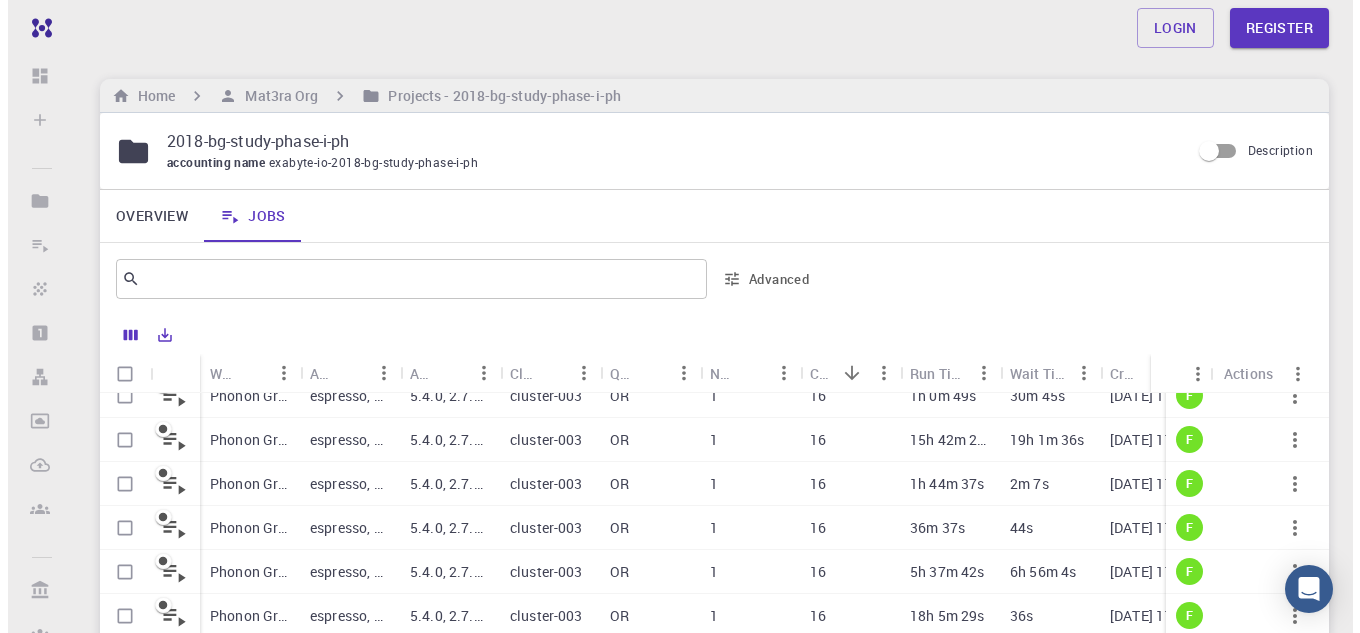 scroll, scrollTop: 500, scrollLeft: 0, axis: vertical 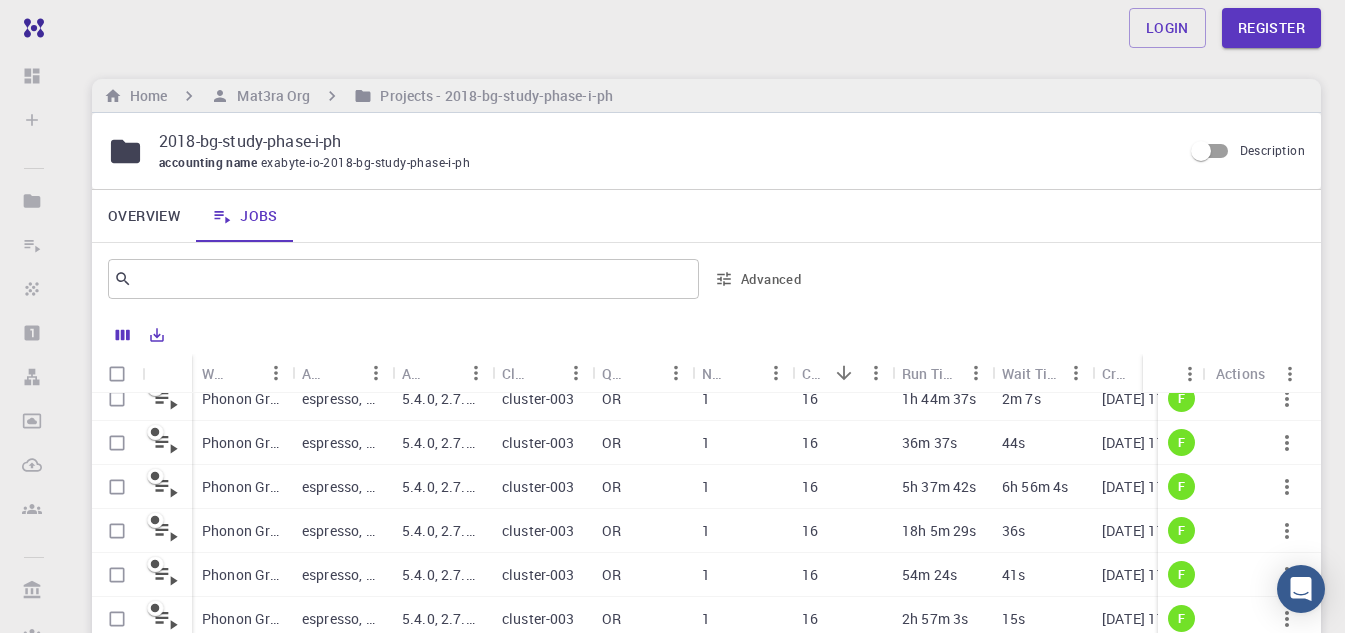 click on "Phonon Grid (KPPRA1600, QPPRA 200) Reduce Assert (clone)" at bounding box center (242, 487) 